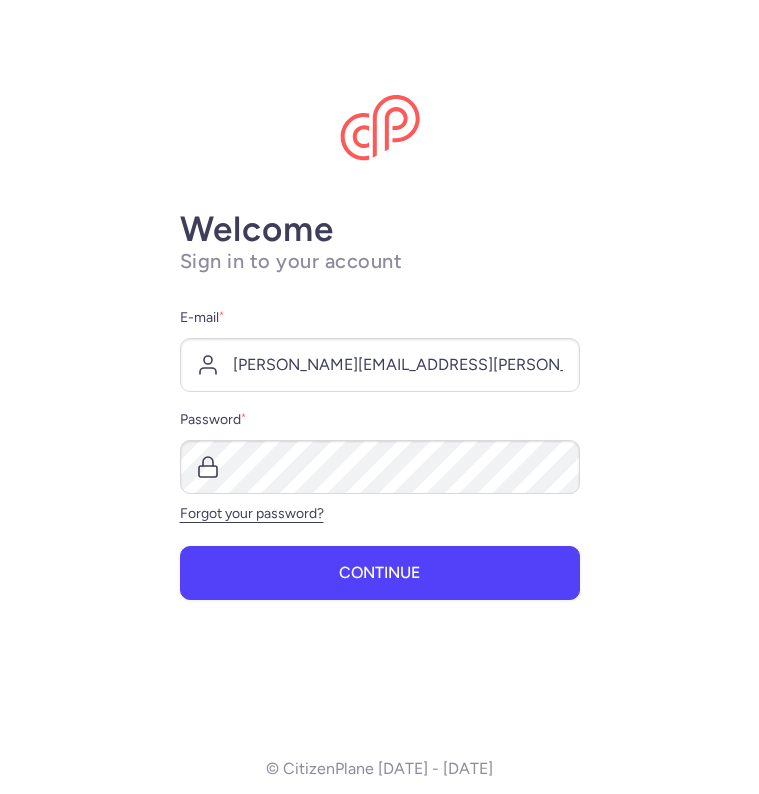 scroll, scrollTop: 0, scrollLeft: 0, axis: both 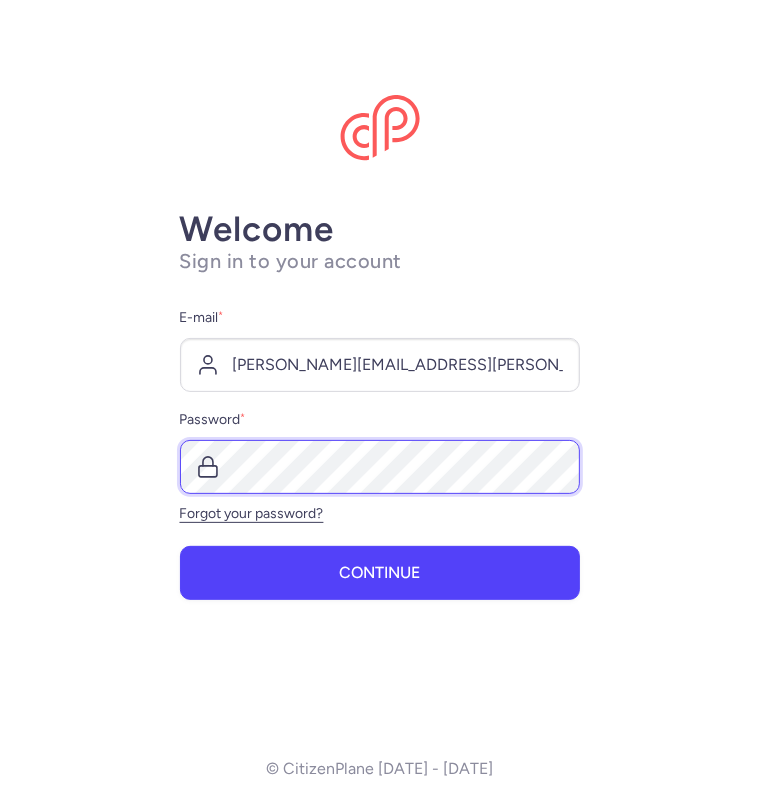 click on "Continue" at bounding box center [380, 573] 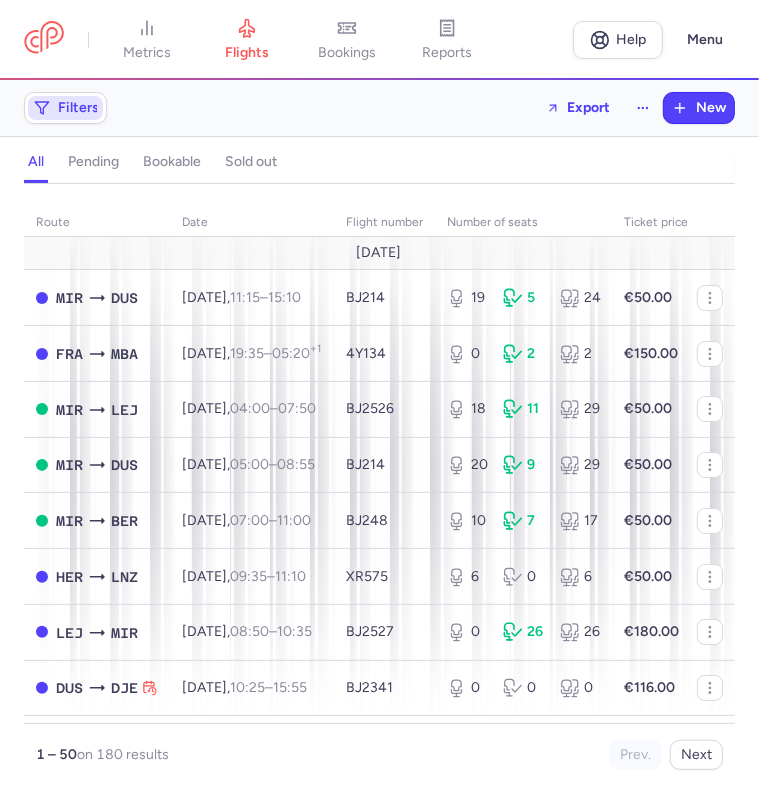 click on "Filters" at bounding box center (65, 108) 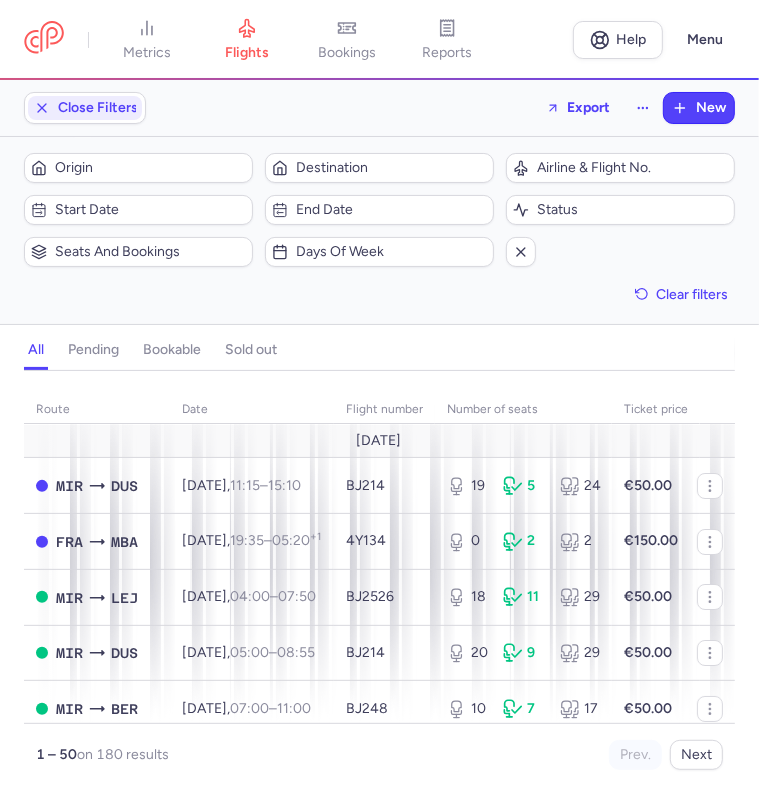 scroll, scrollTop: 0, scrollLeft: 0, axis: both 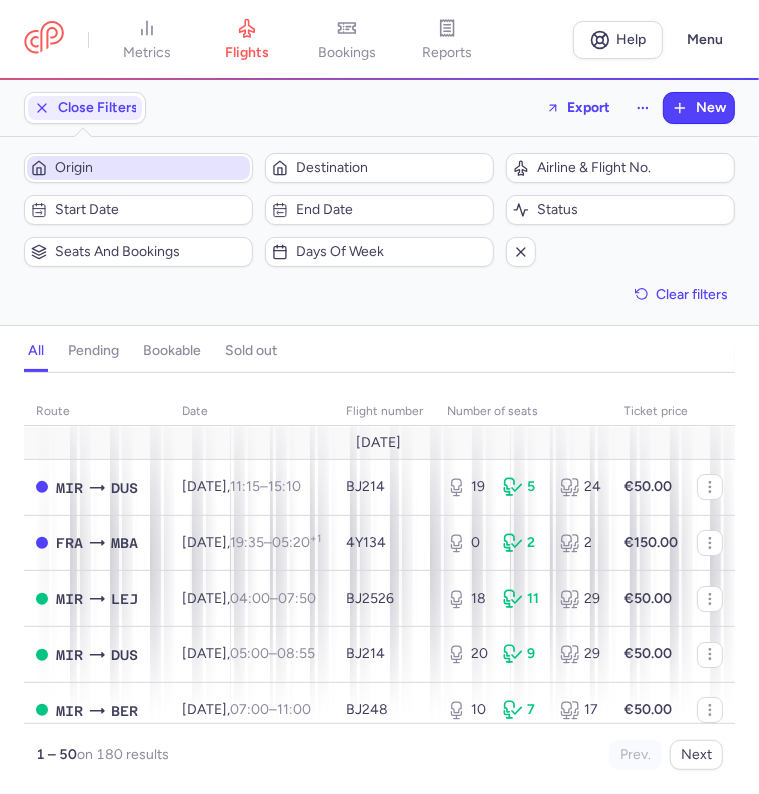 click on "Origin" at bounding box center (150, 168) 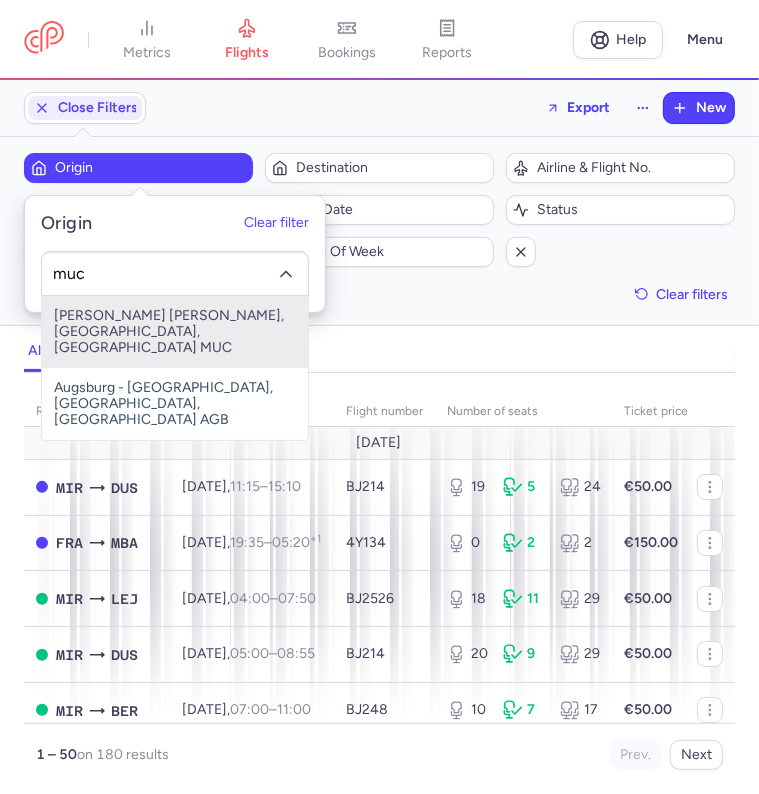 type on "muc" 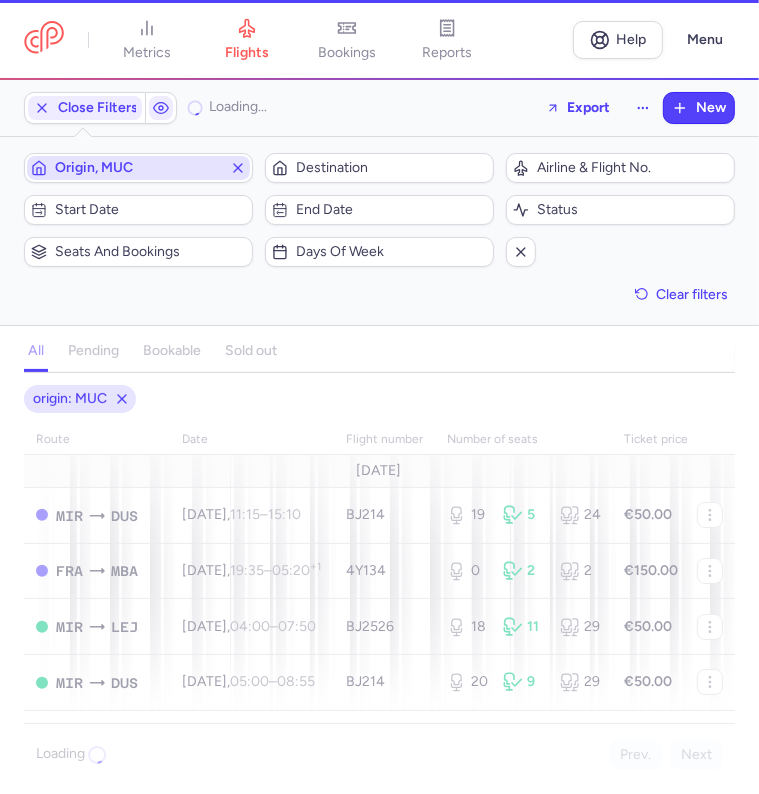type 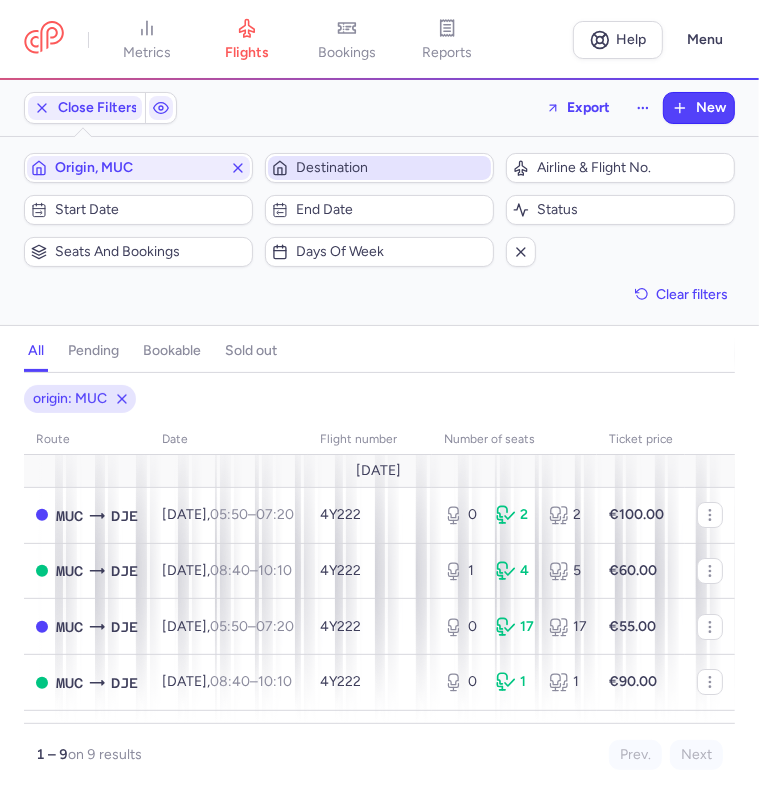 click on "Destination" at bounding box center [391, 168] 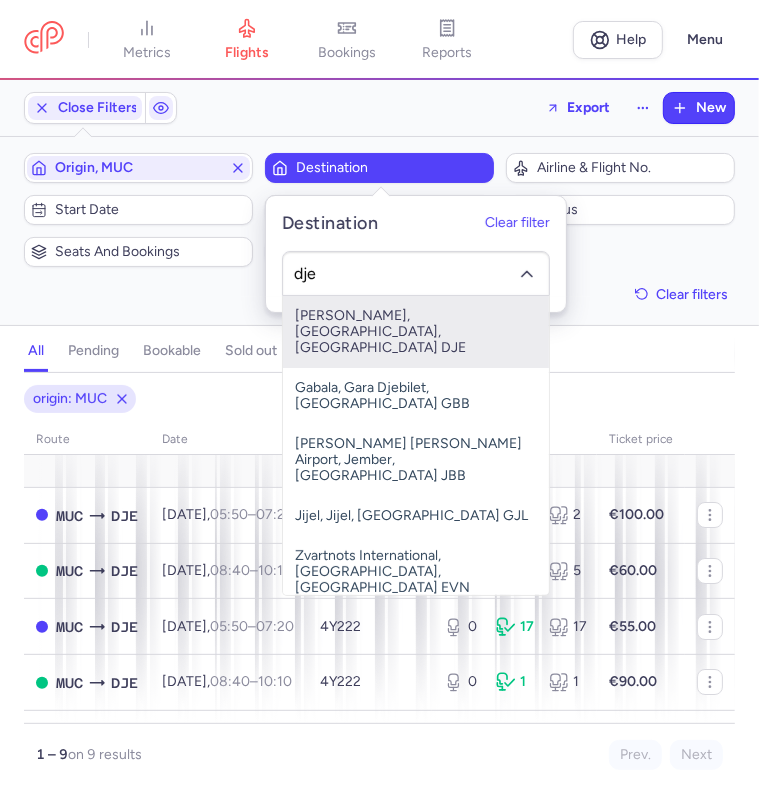 type on "dje" 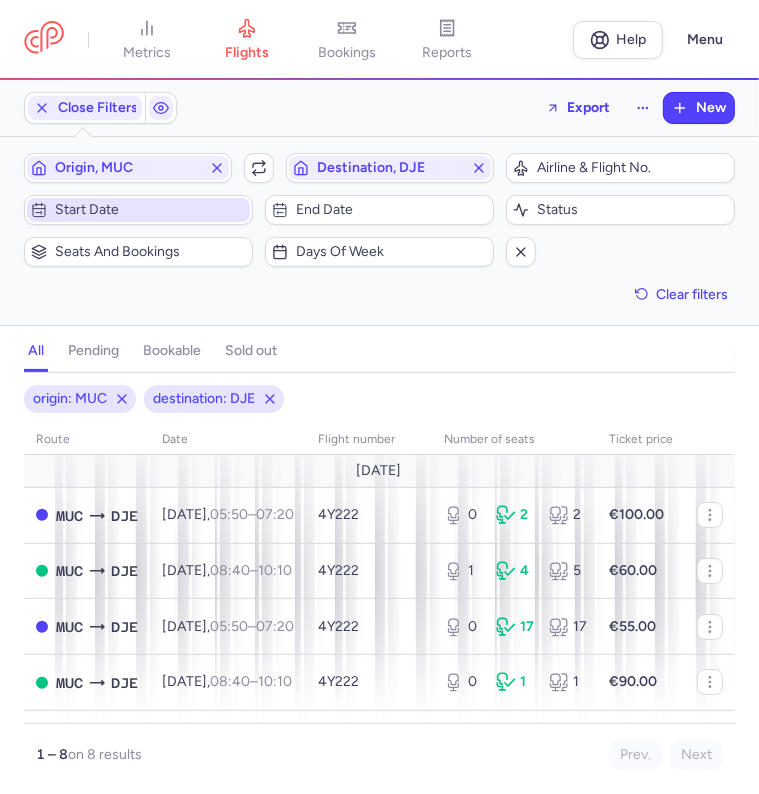 click on "Start date" at bounding box center [150, 210] 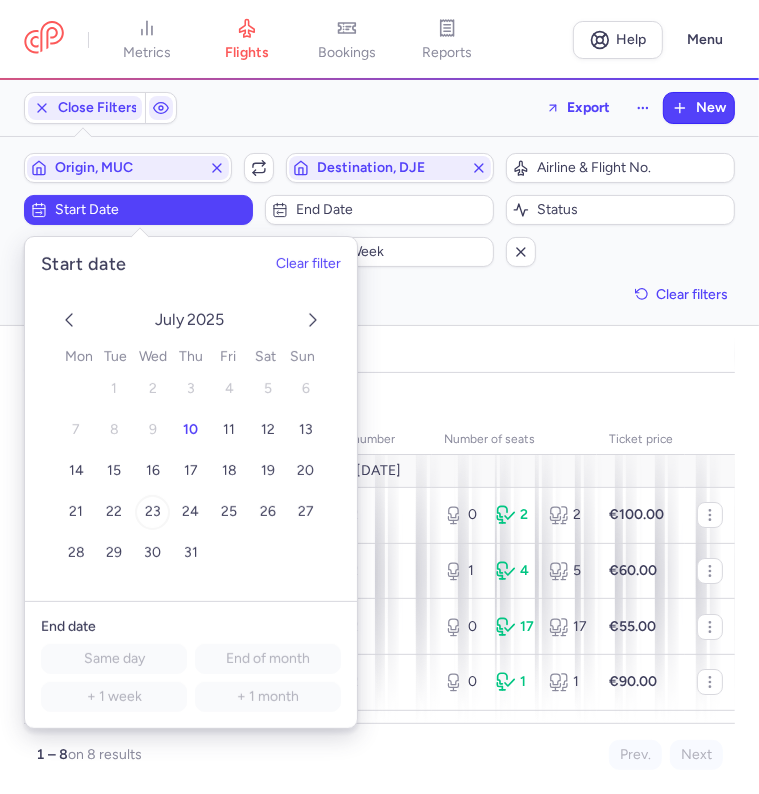 click on "23" at bounding box center (152, 512) 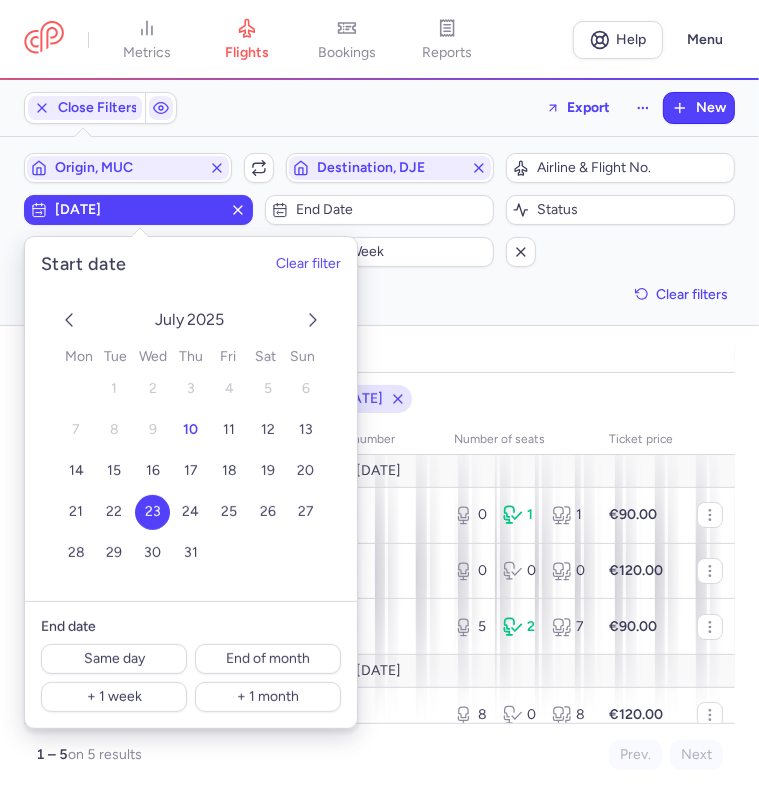 click on "Clear filters" 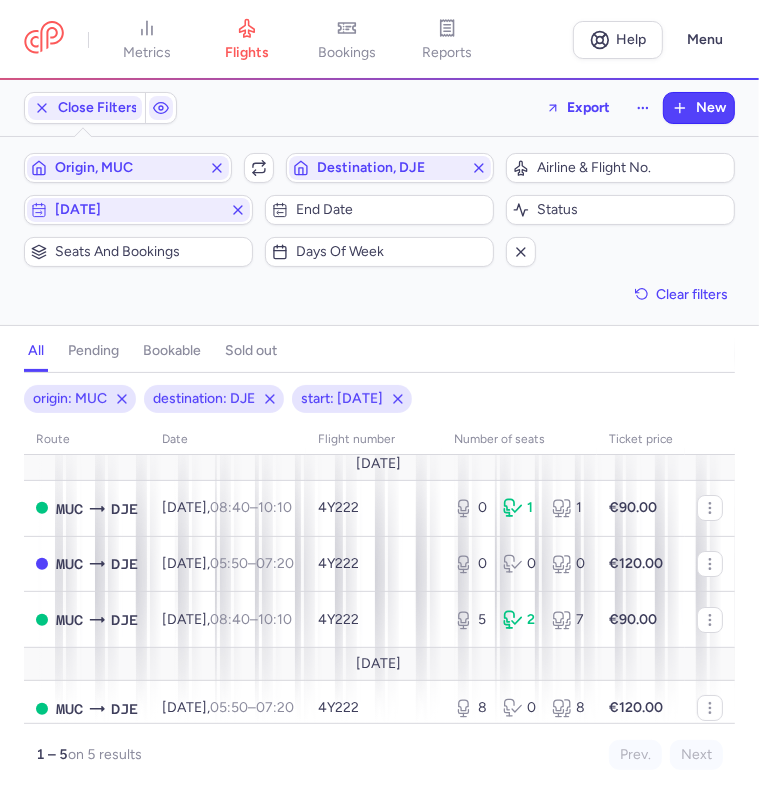 scroll, scrollTop: 0, scrollLeft: 0, axis: both 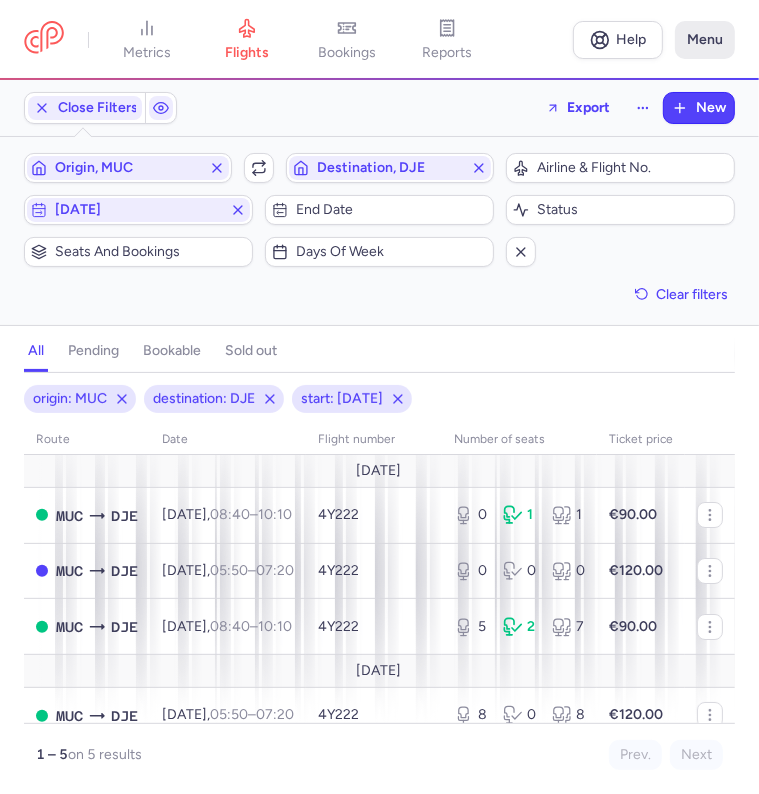 click on "Menu" 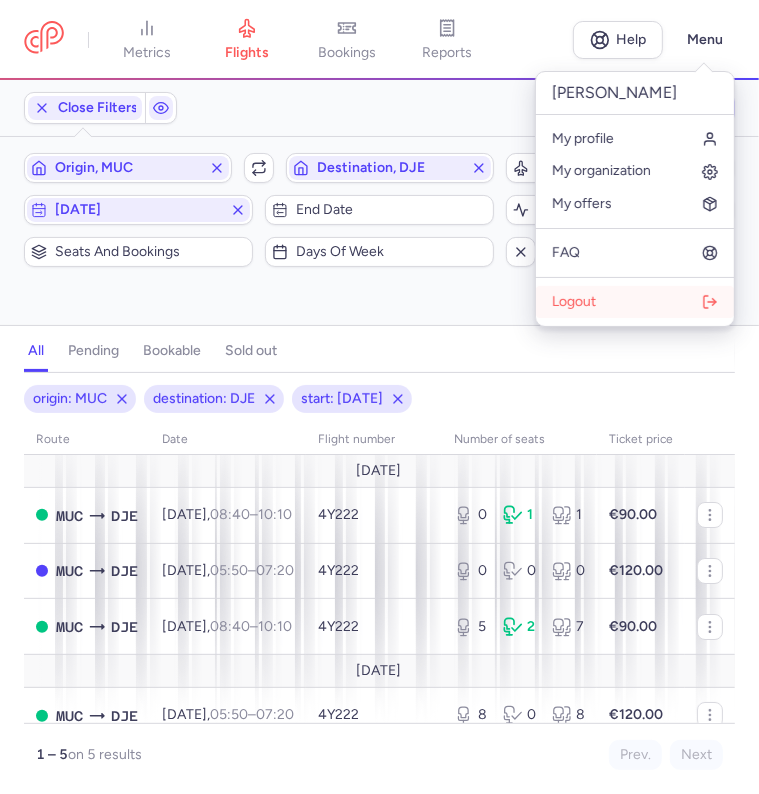 click on "Logout" at bounding box center (635, 302) 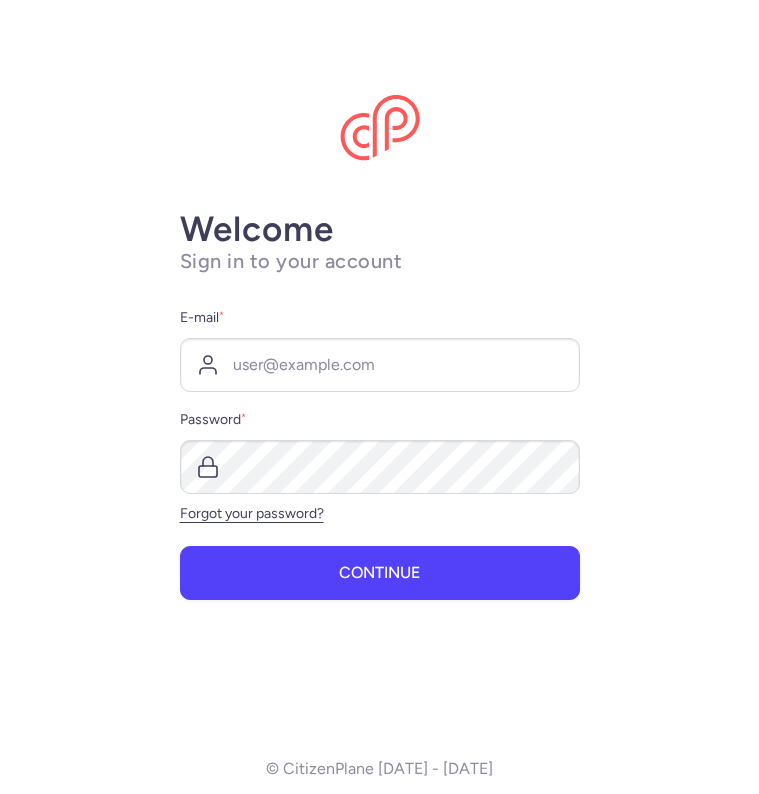 scroll, scrollTop: 0, scrollLeft: 0, axis: both 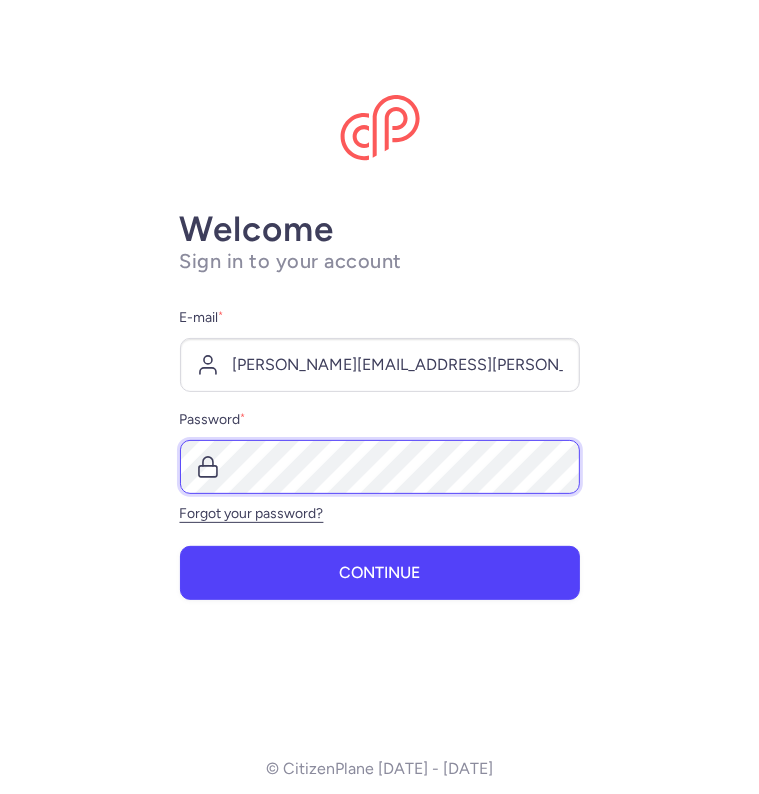 click on "Continue" at bounding box center (380, 573) 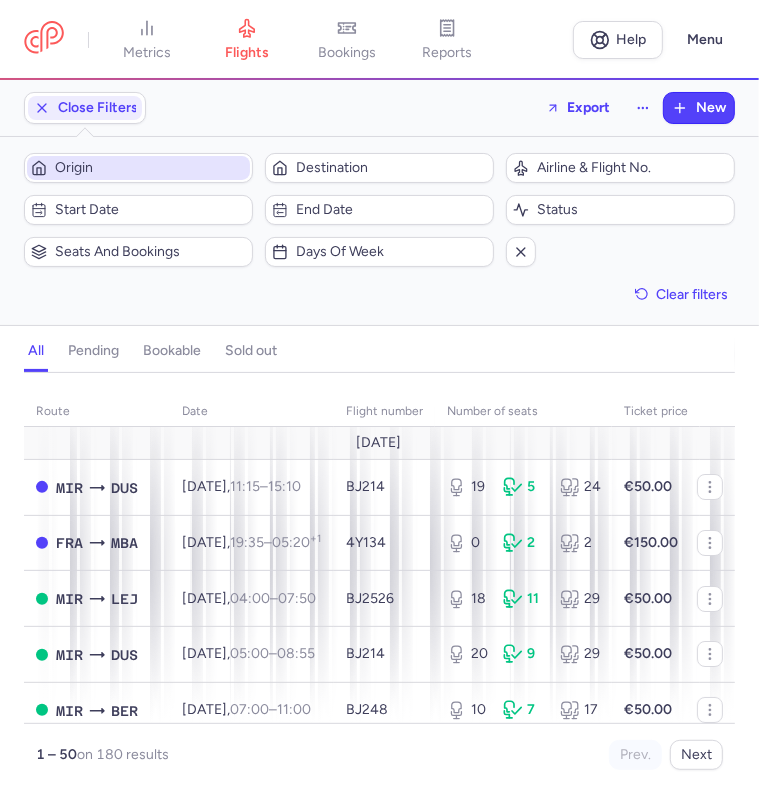 click on "Origin" at bounding box center (138, 168) 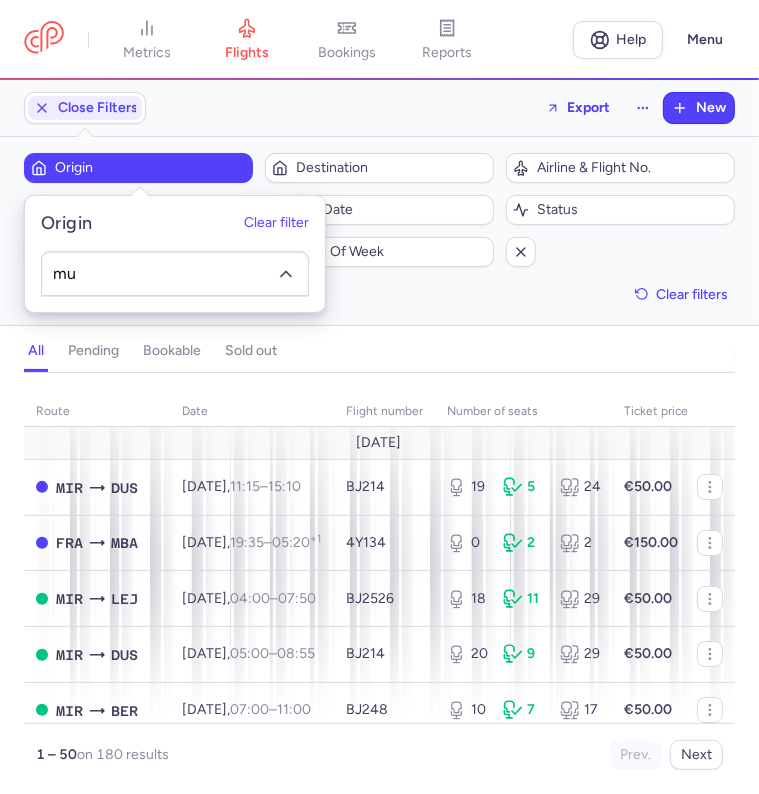 type on "muc" 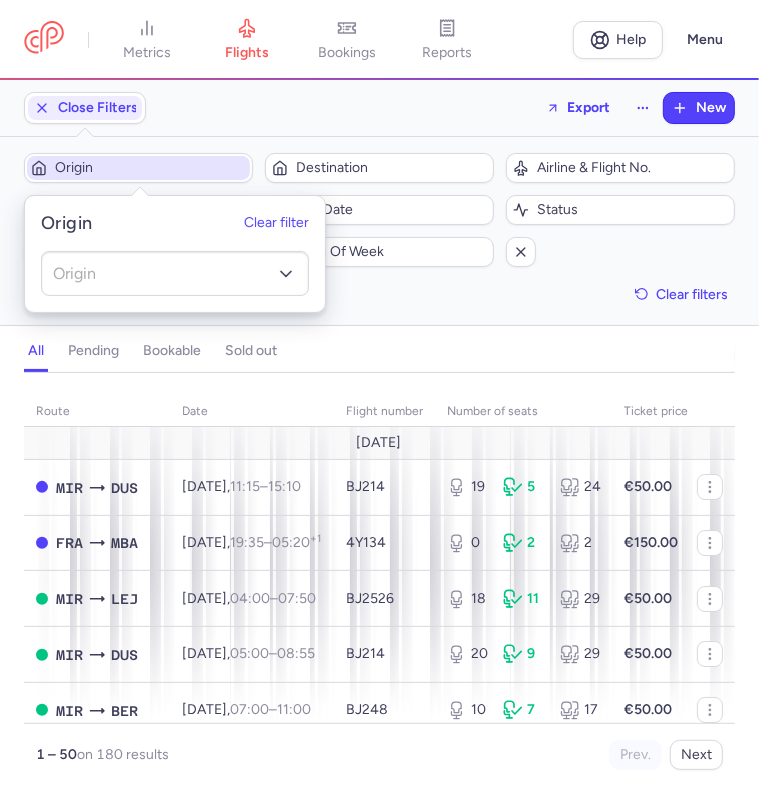 type 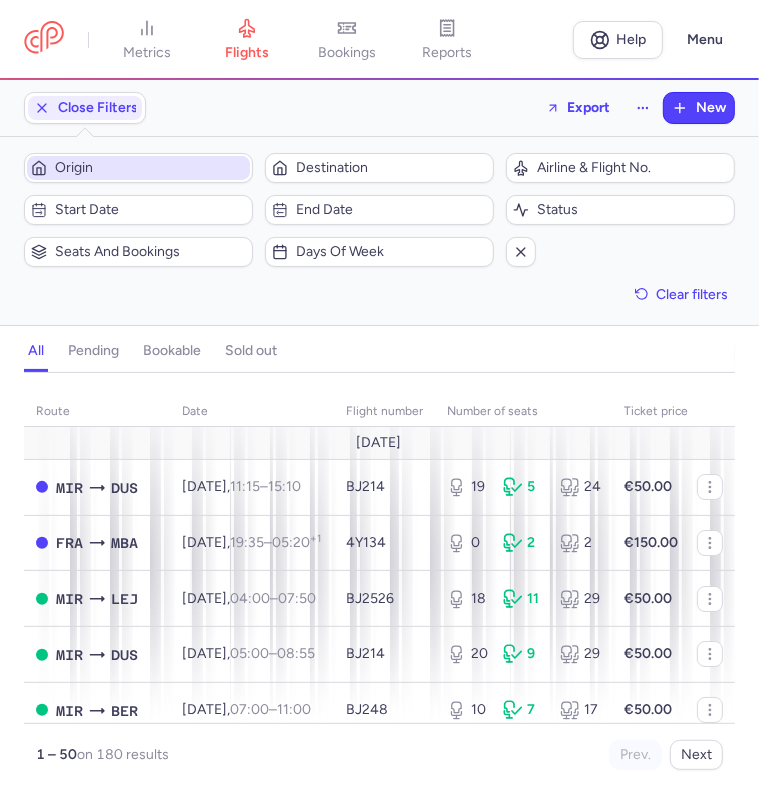 click on "Origin" at bounding box center (150, 168) 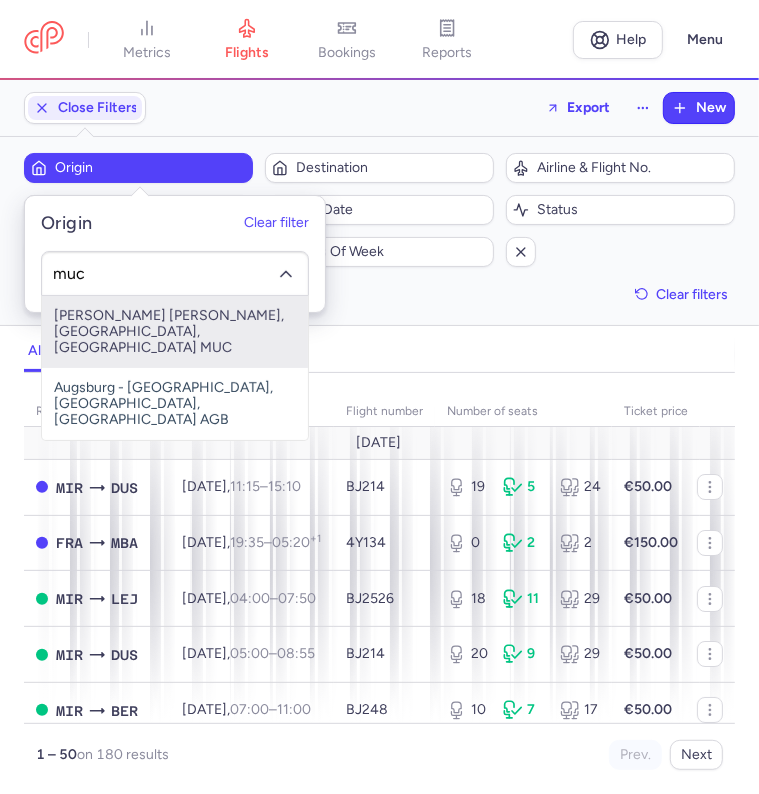 type on "muc" 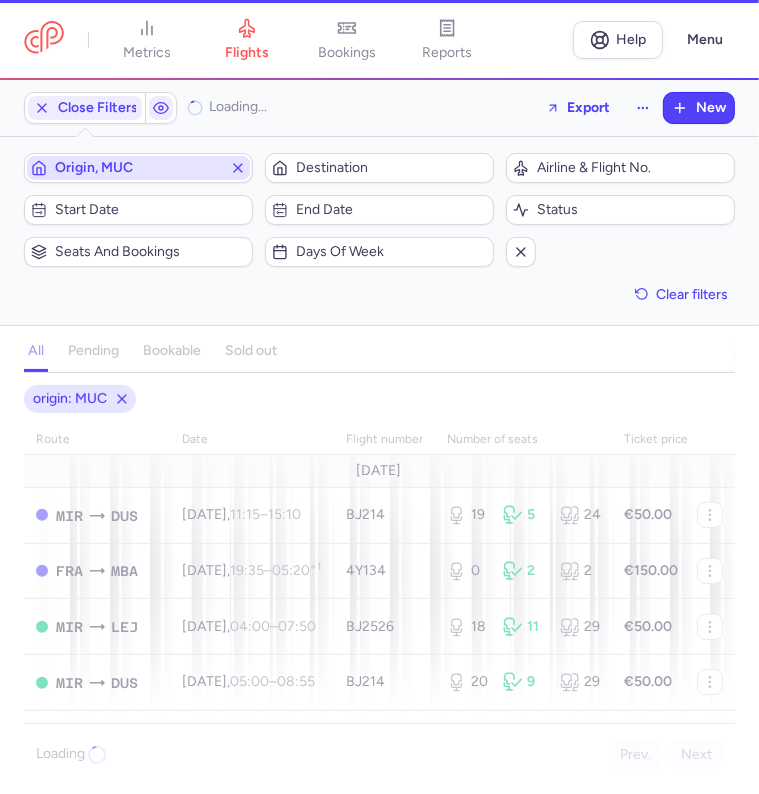type 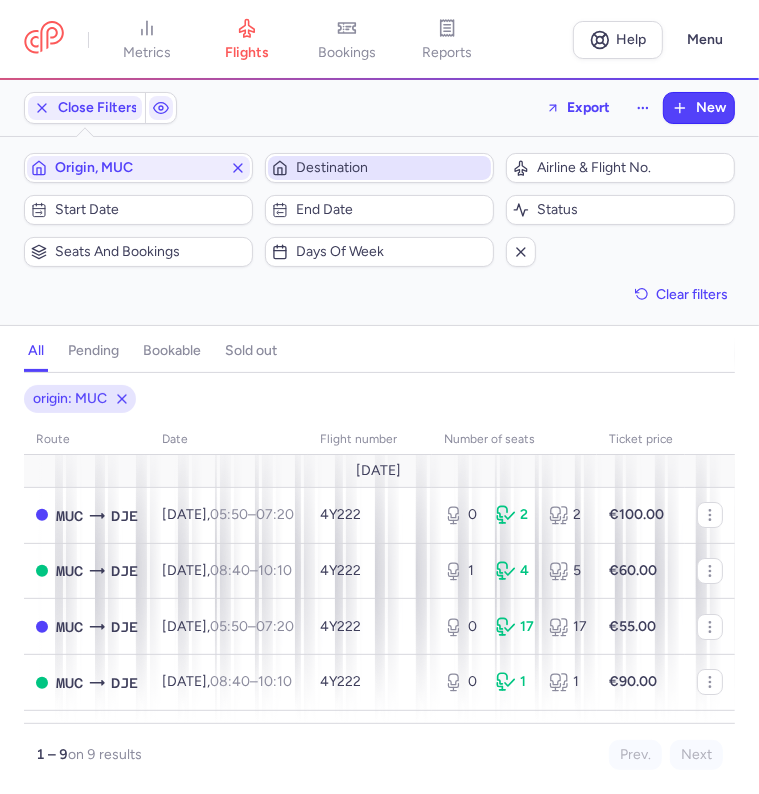 click on "Destination" at bounding box center [391, 168] 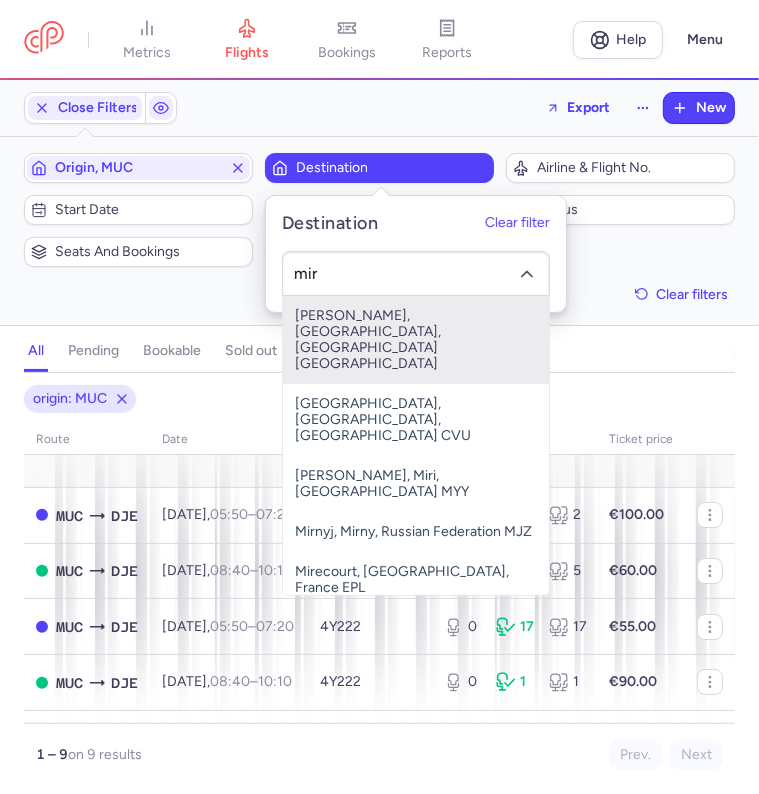 type on "mir" 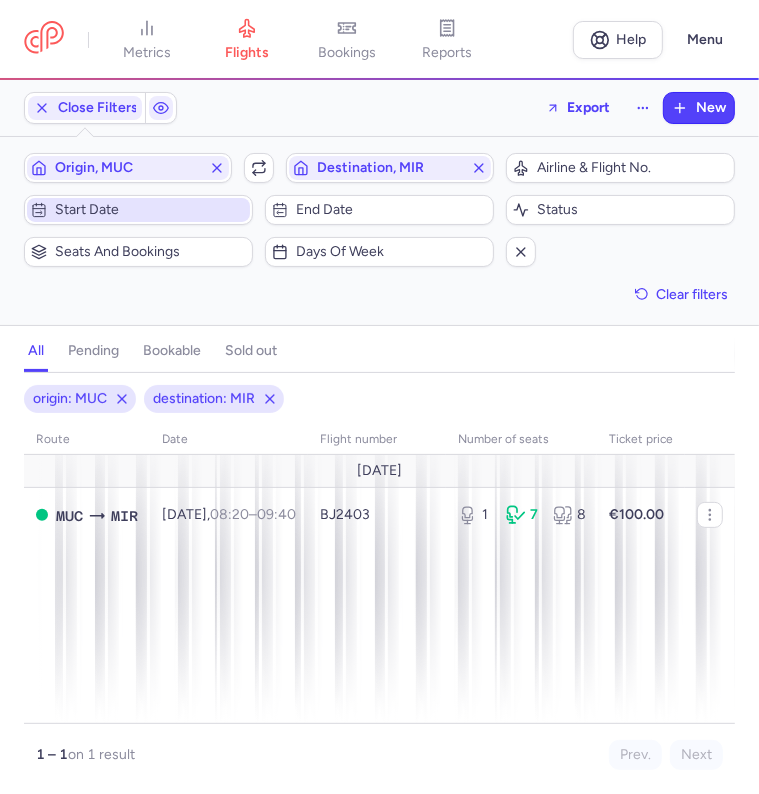 click on "Start date" at bounding box center (150, 210) 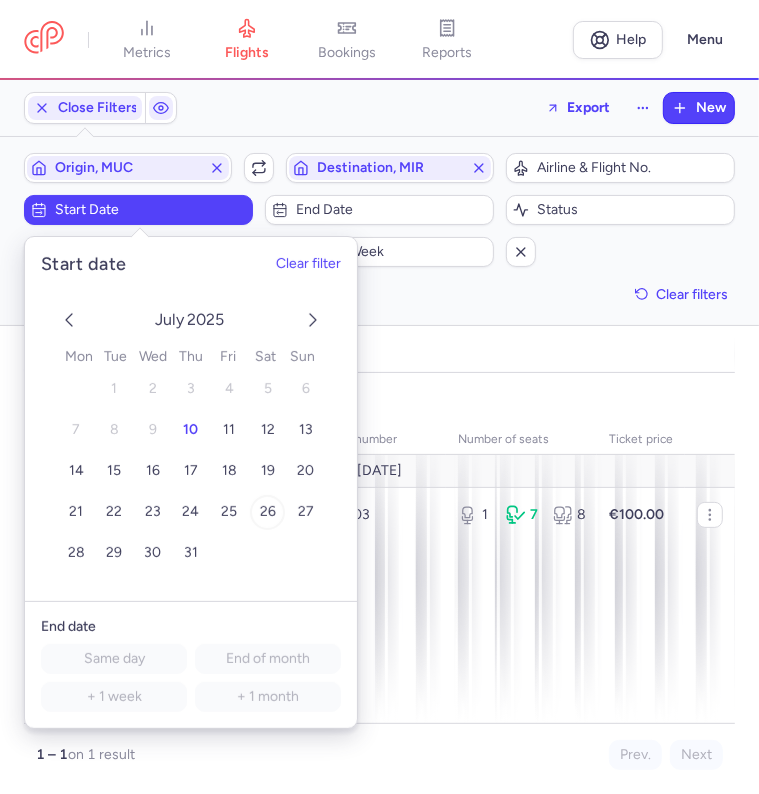 click on "26" at bounding box center (268, 512) 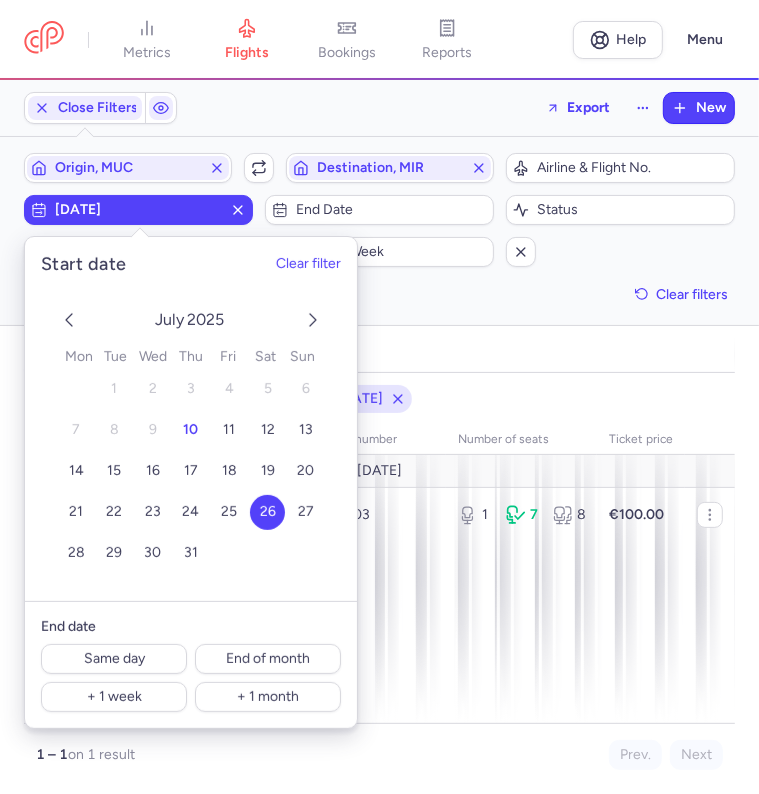 click on "Close Filters  Export  New Filters (3) – 1 result  Origin, MUC  Include return  Destination, MIR  Airline & Flight No.  [DATE]  End date  Status  Seats and bookings  Days of week  Clear filters  all pending bookable sold out 3 origin: MUC destination: MIR start: [DATE] route date Flight number number of seats Ticket price [DATE]  MUC  MIR [DATE]  08:20  –  09:40  +0  BJ2403  1 7 8 €100.00 1 – 1  on 1 result Prev. Next Copy flight ID Export flight" 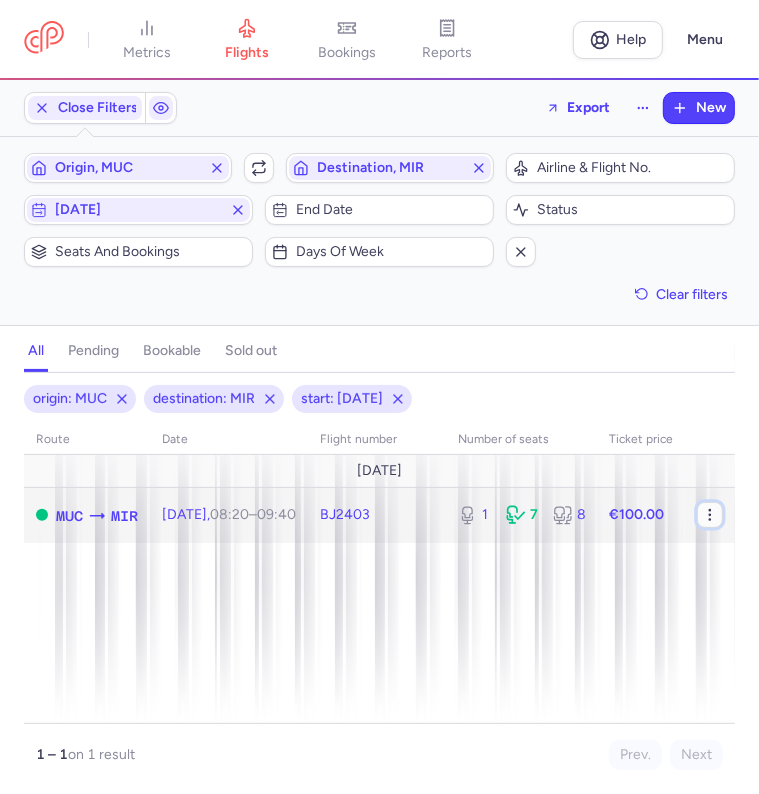 click 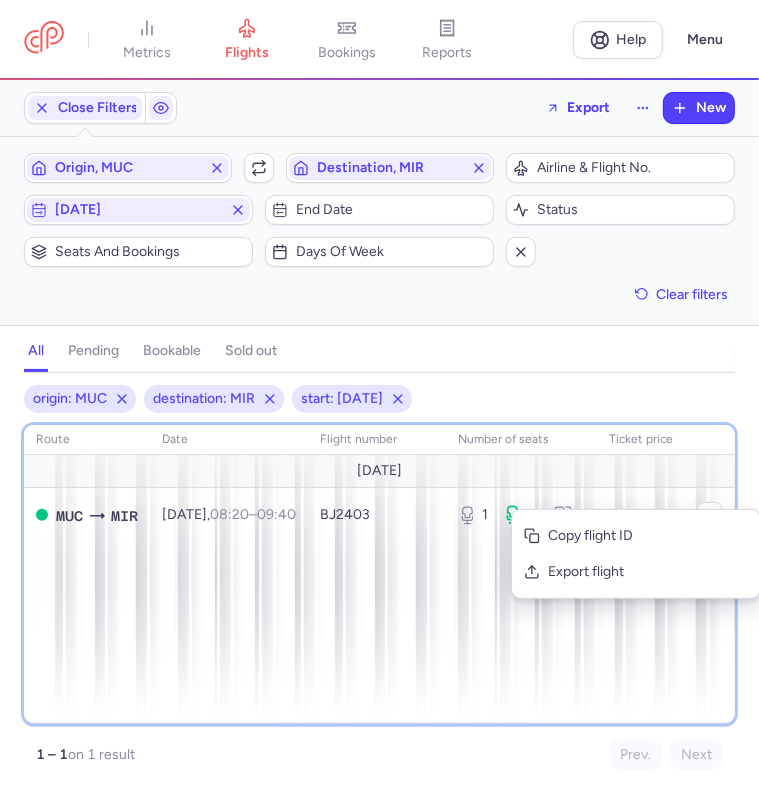 click on "route date Flight number number of seats Ticket price [DATE]  MUC  MIR [DATE]  08:20  –  09:40  +0  BJ2403  1 7 8 €100.00" at bounding box center (379, 574) 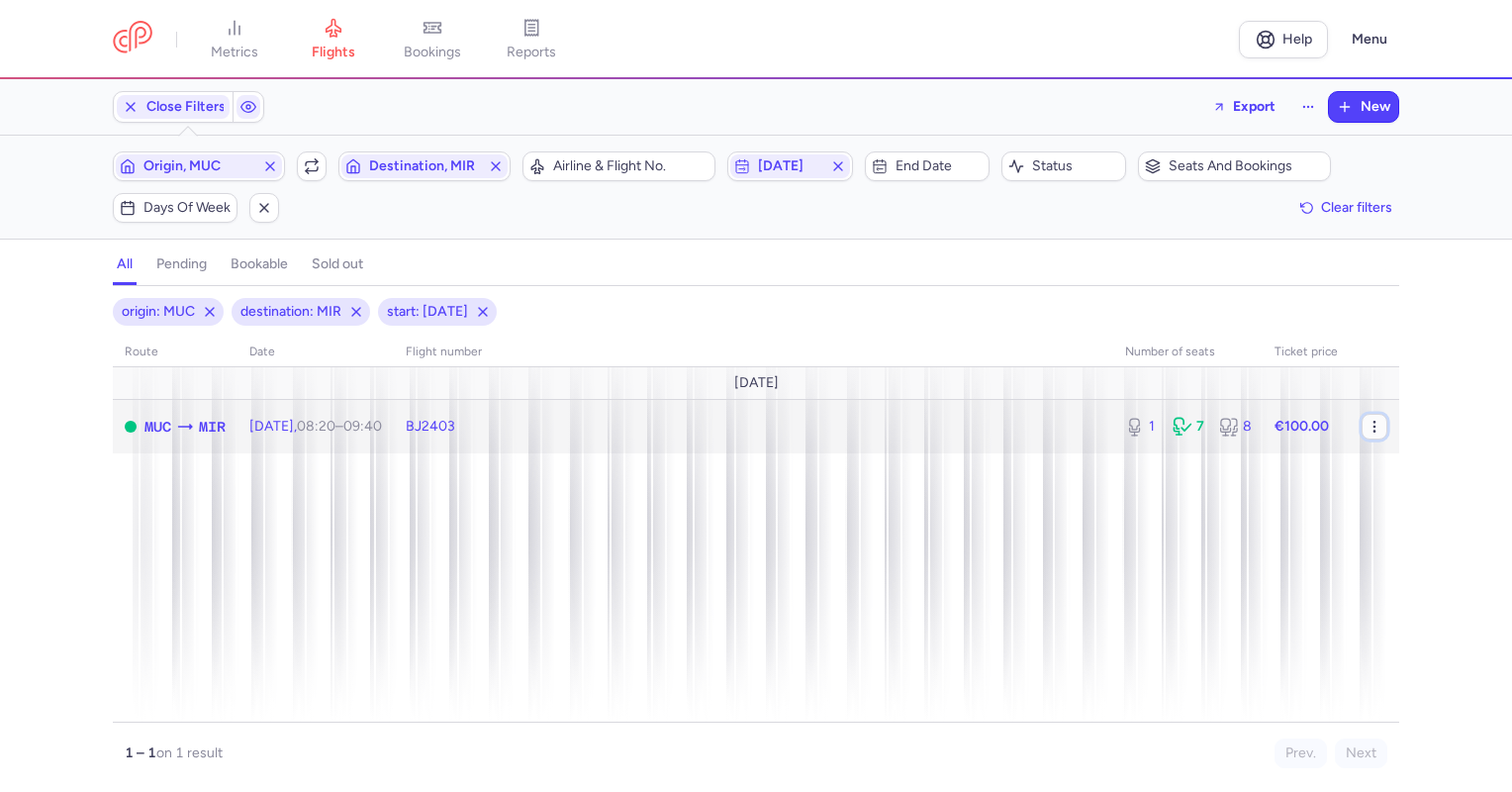 click 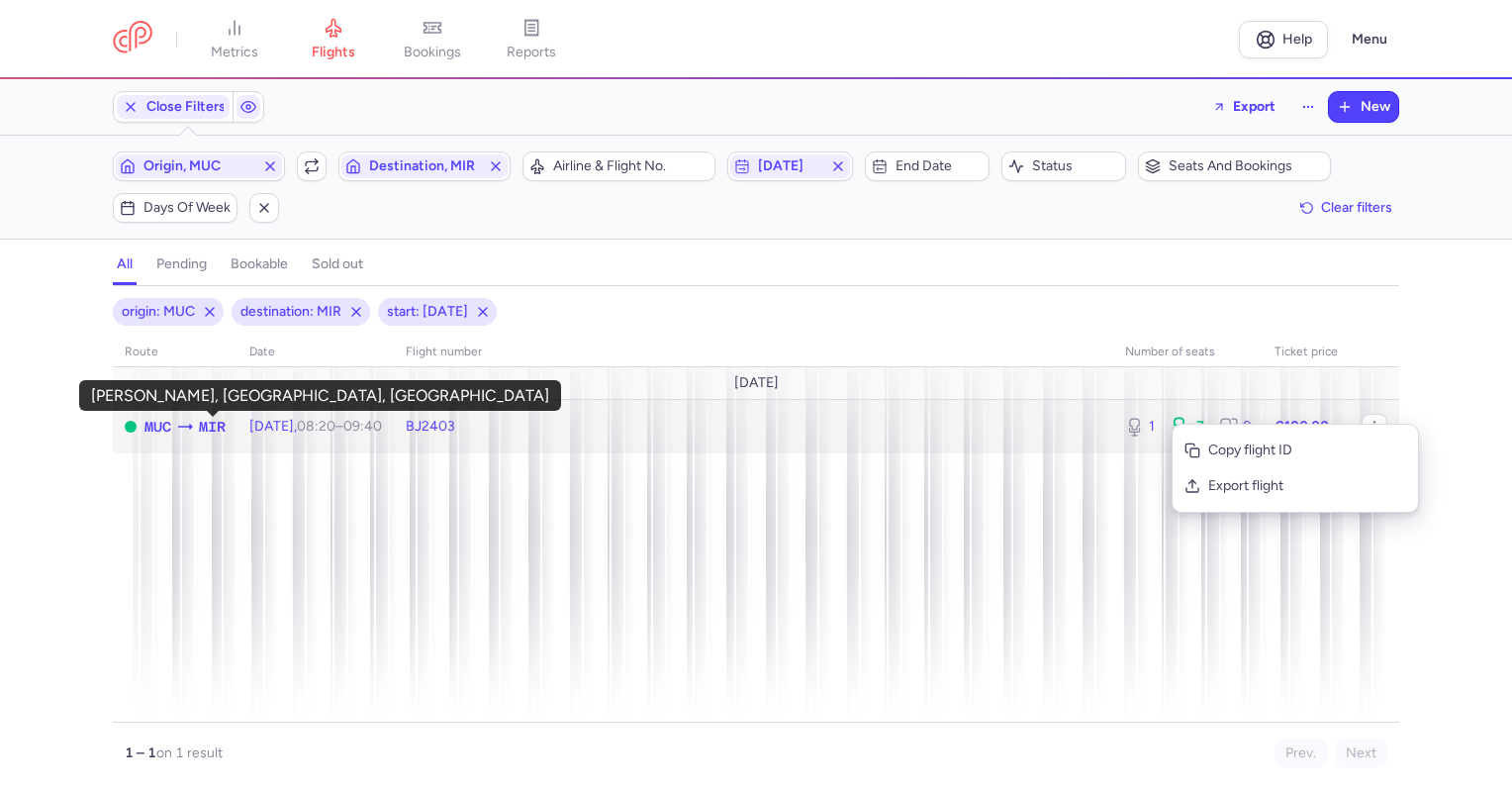 click on "MIR" at bounding box center [212, 427] 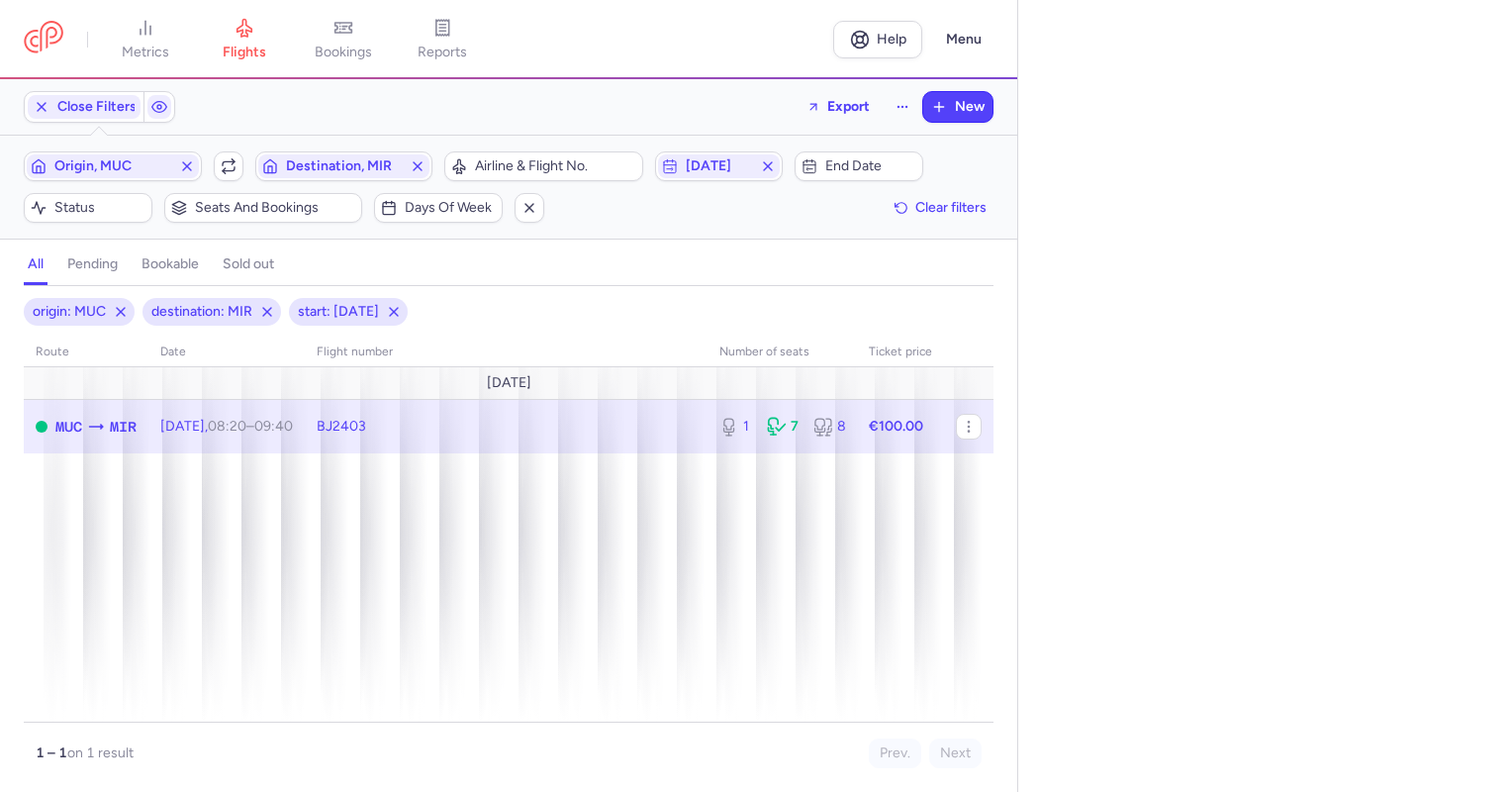 select on "days" 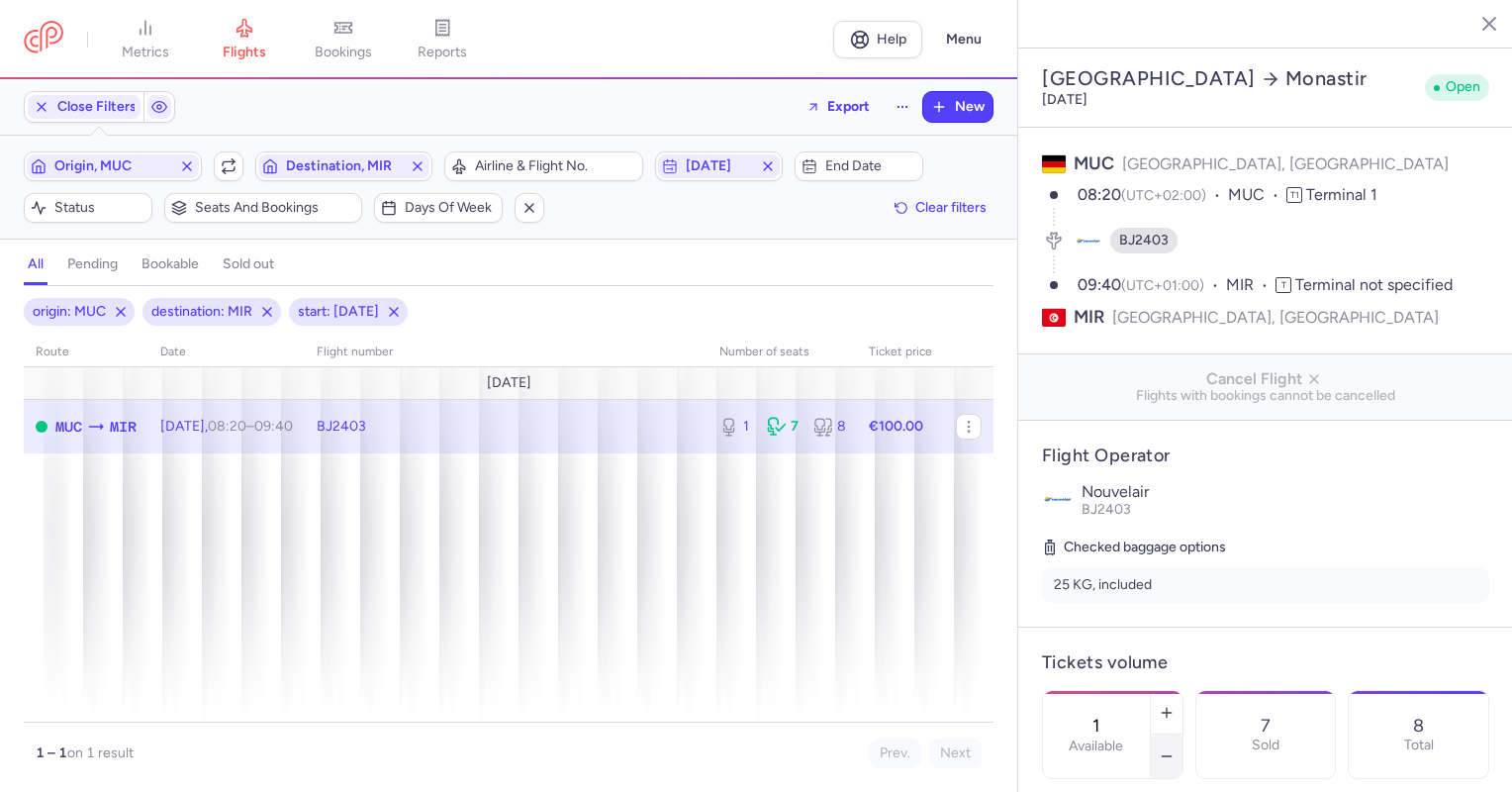 click 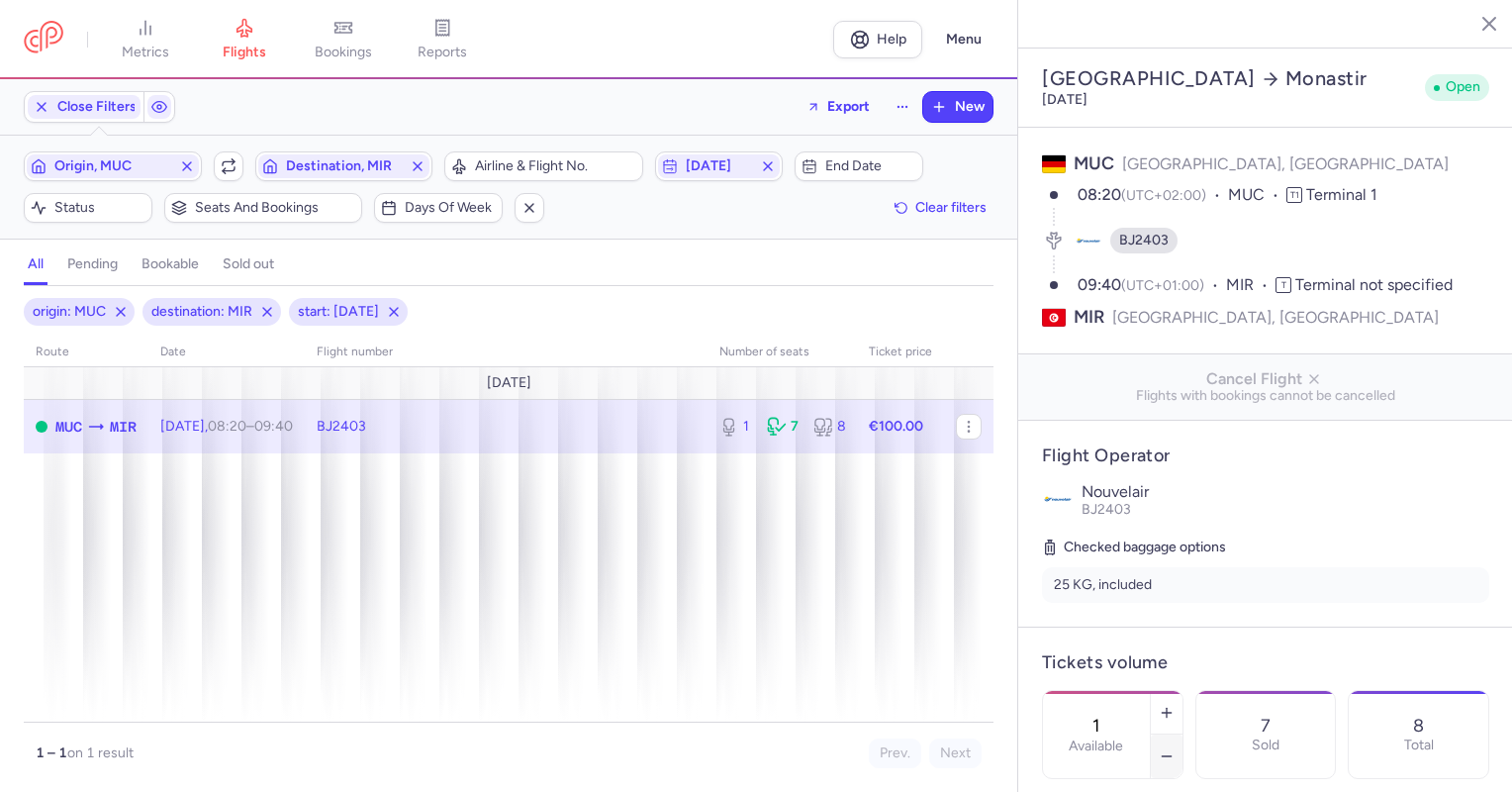 type on "0" 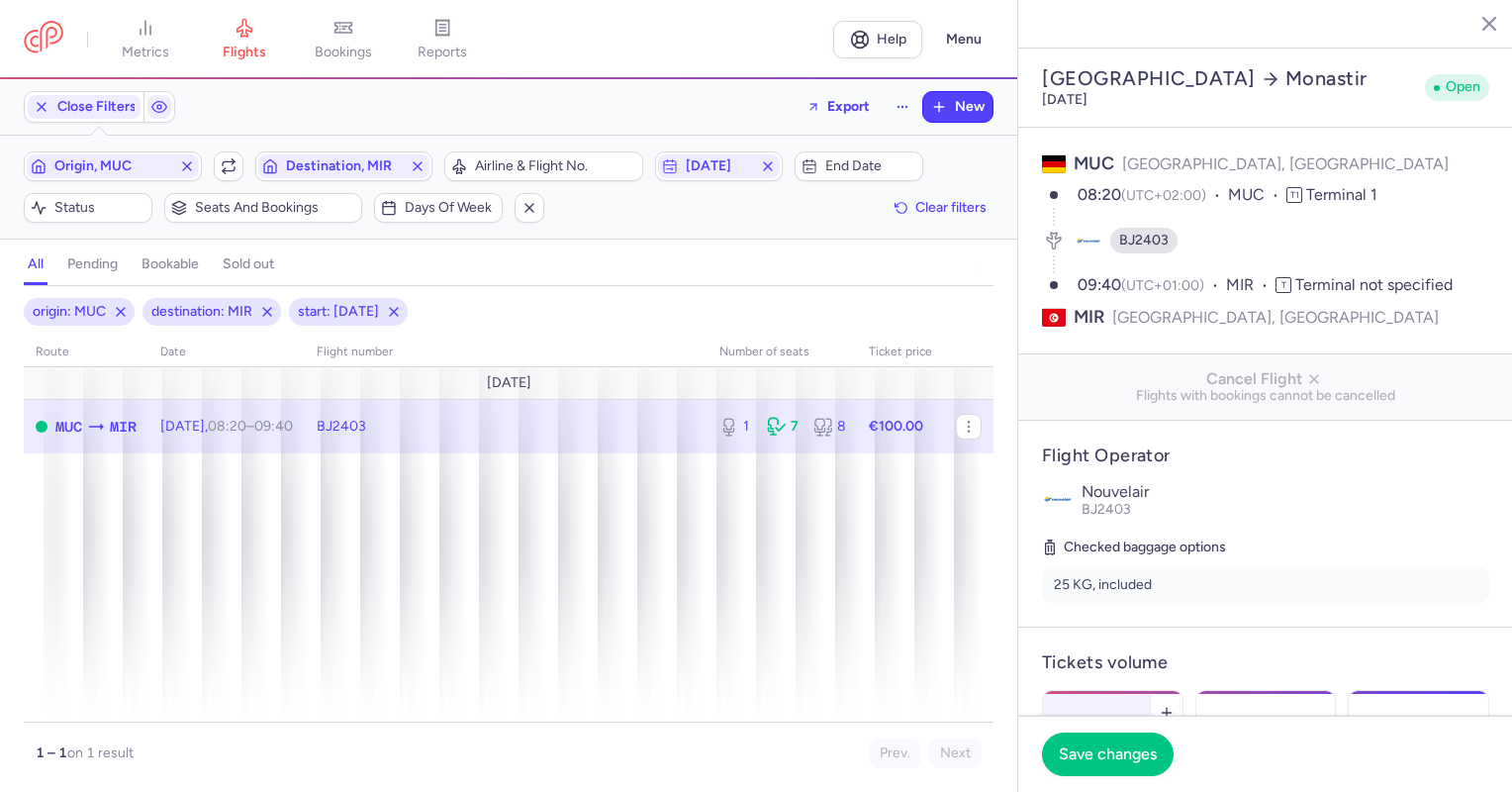 scroll, scrollTop: 162, scrollLeft: 0, axis: vertical 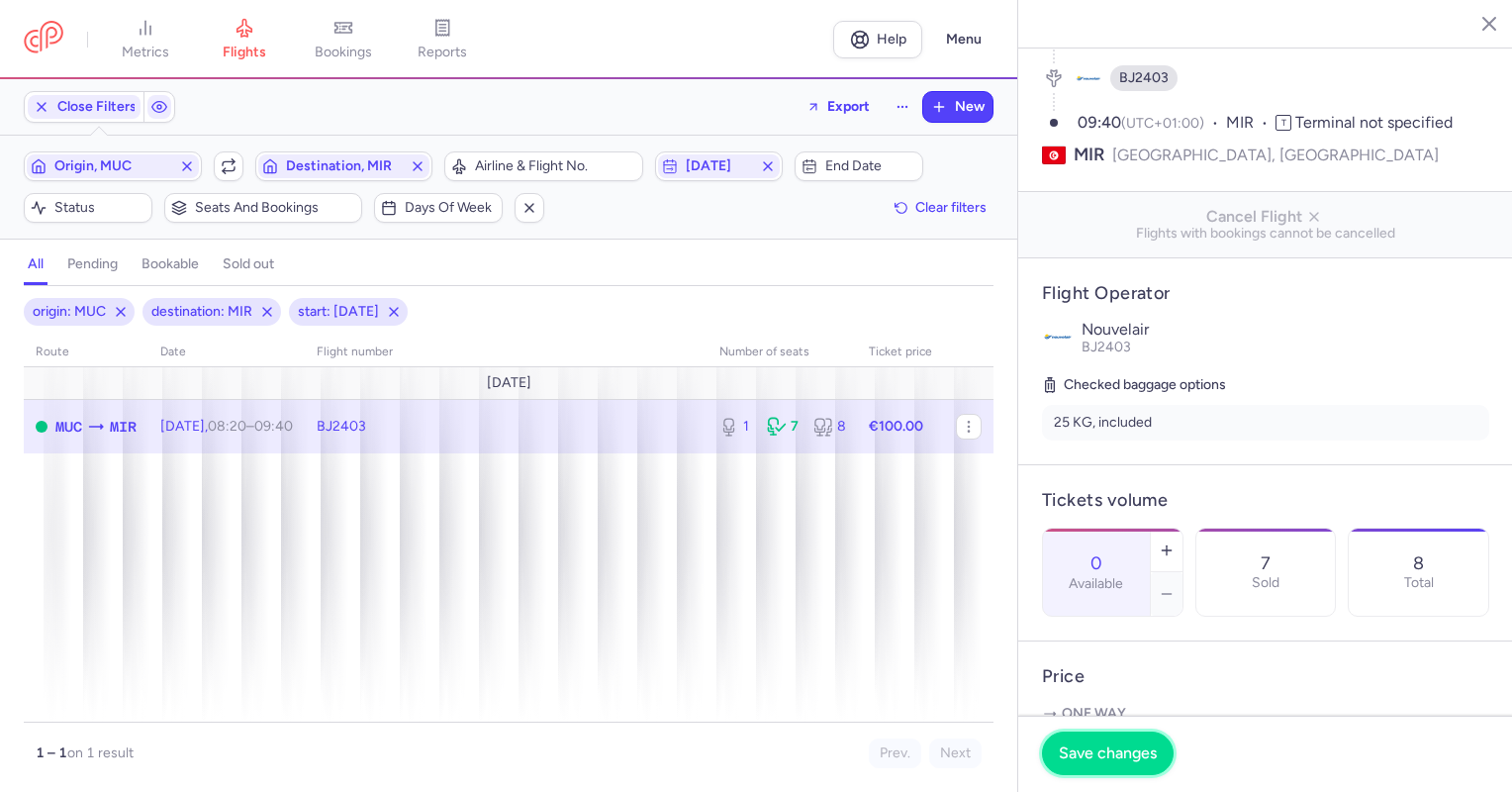 click on "Save changes" at bounding box center [1107, 753] 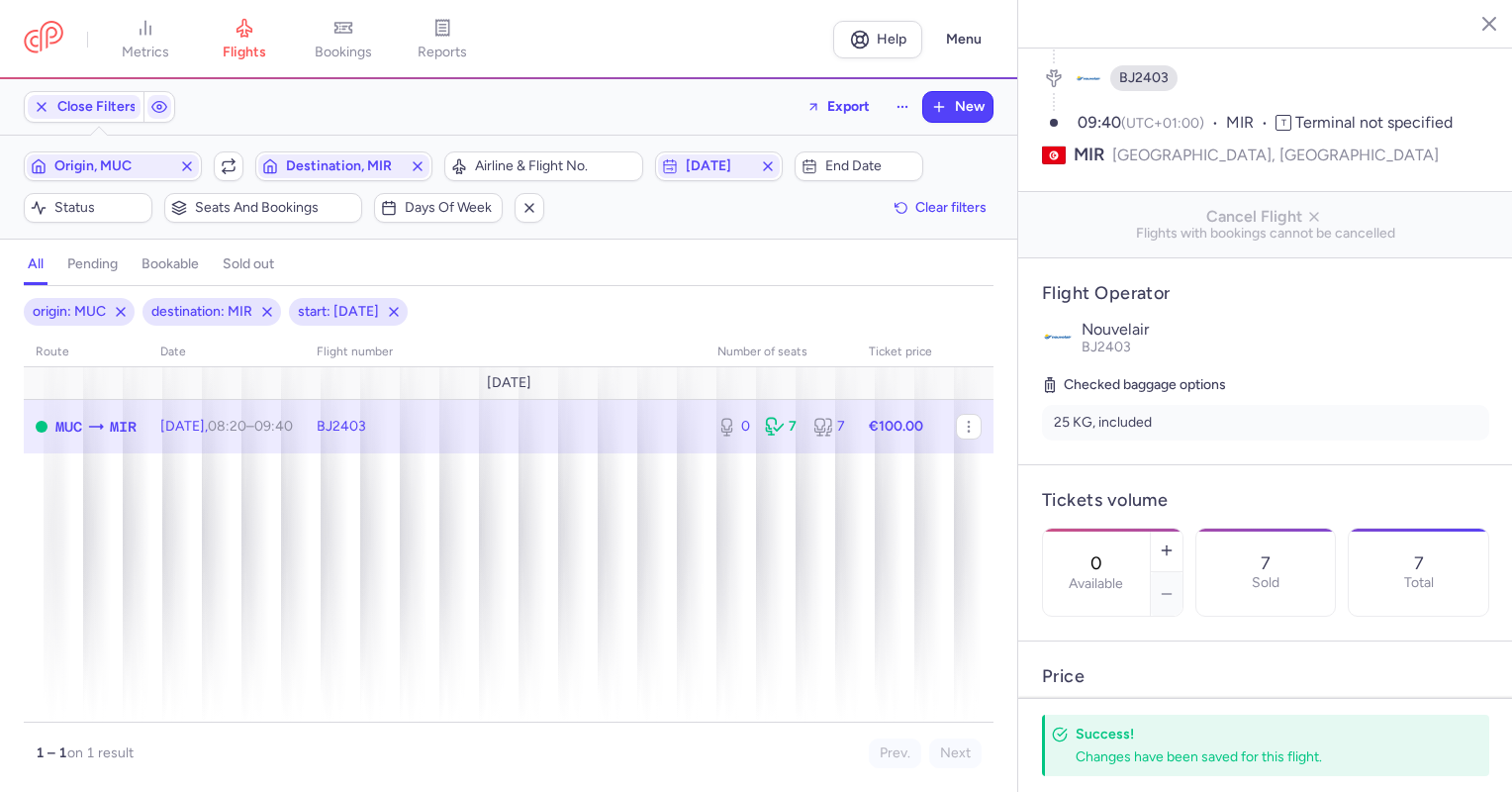 click 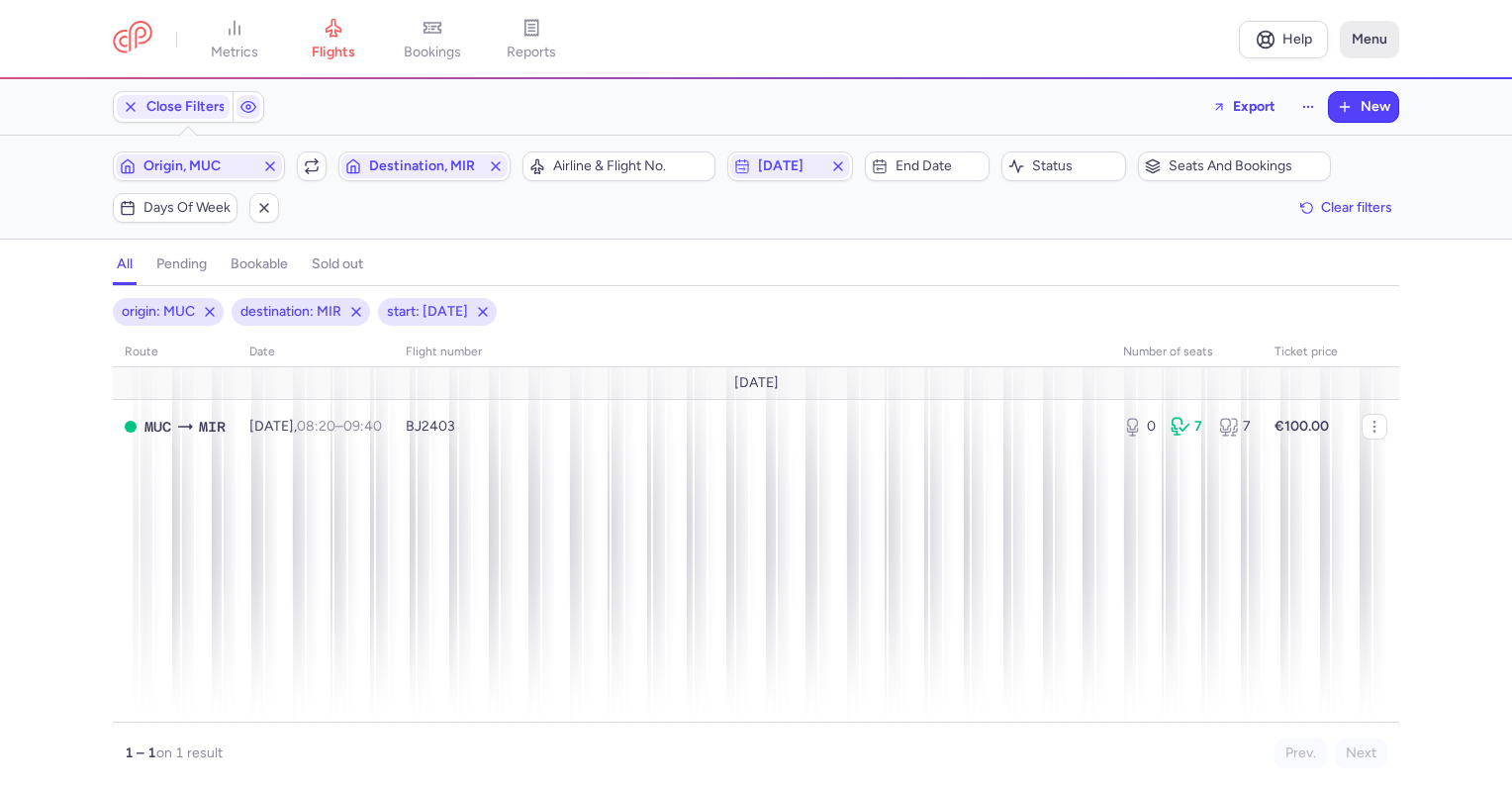 click on "Menu" 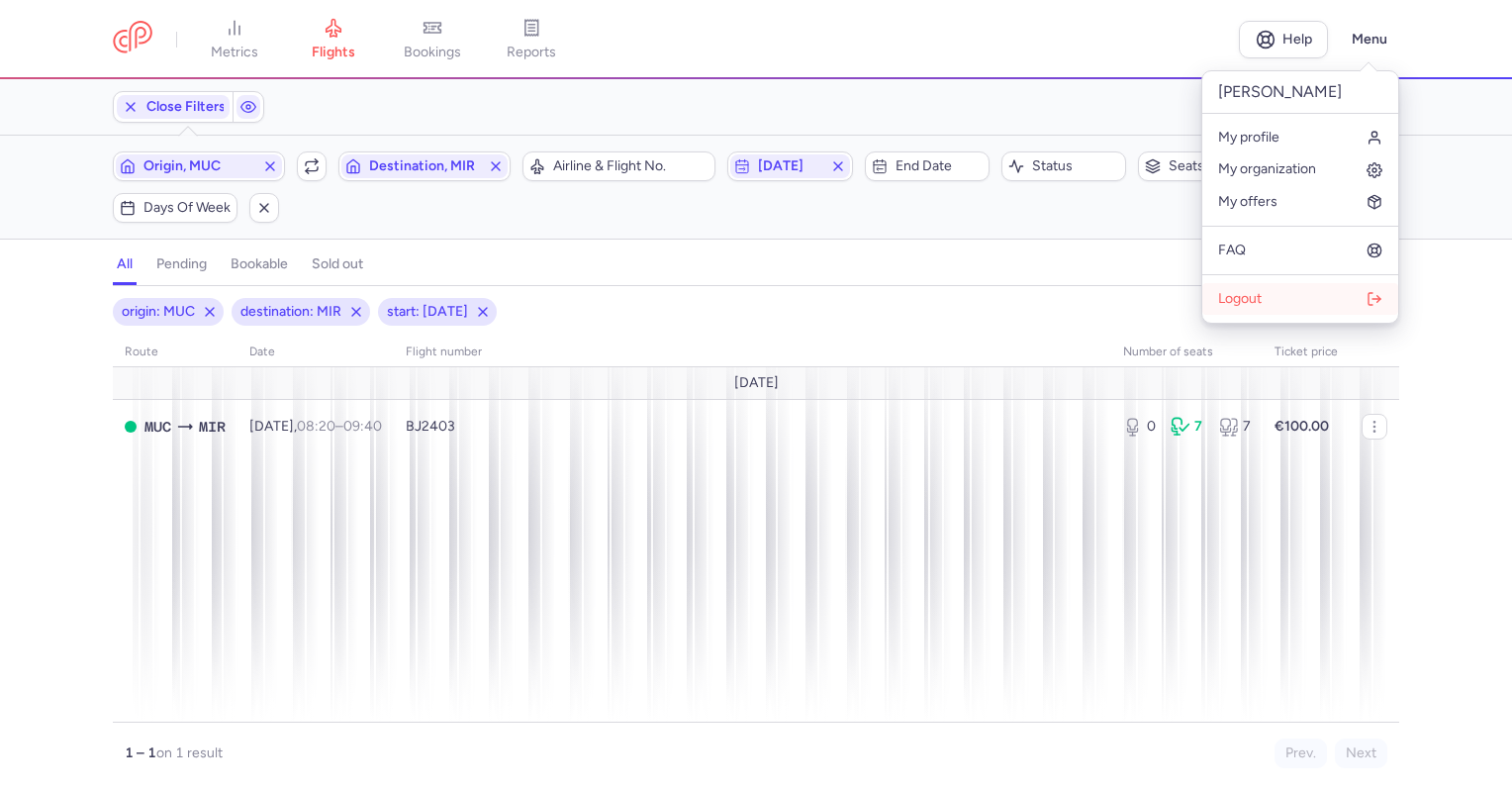 click on "Logout" at bounding box center (1300, 299) 